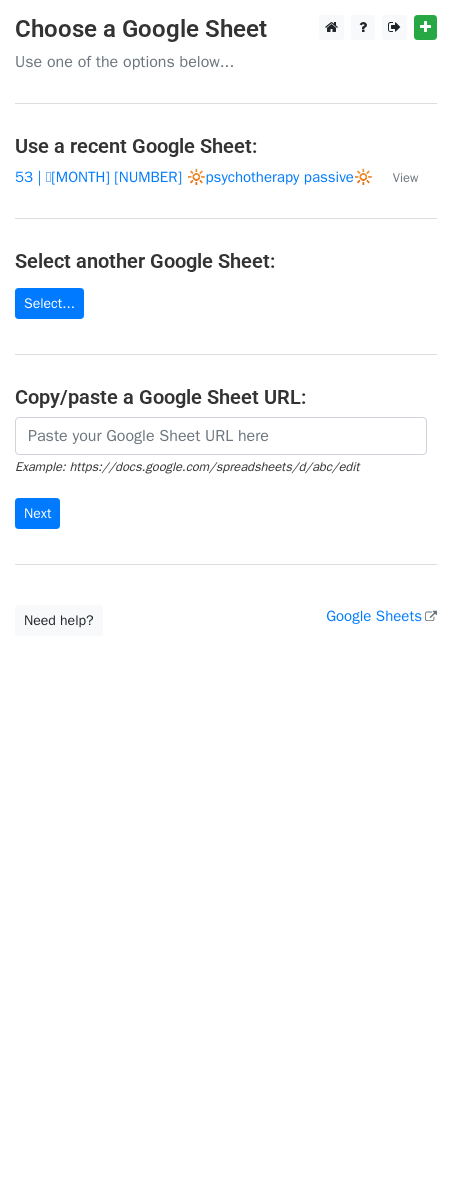 scroll, scrollTop: 0, scrollLeft: 0, axis: both 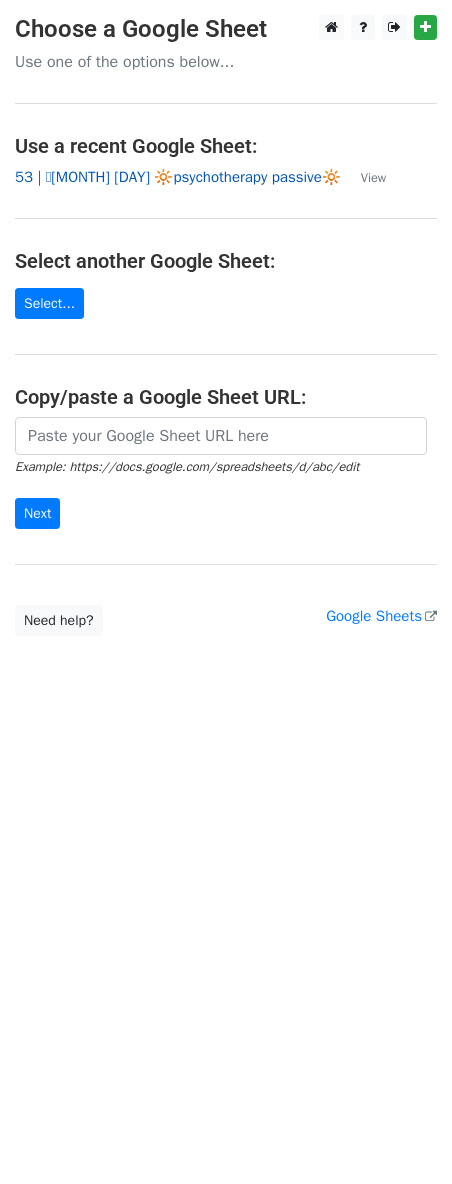 click on "53 | 🩵[MONTH] [DAY] 🔆psychotherapy passive🔆" at bounding box center (178, 177) 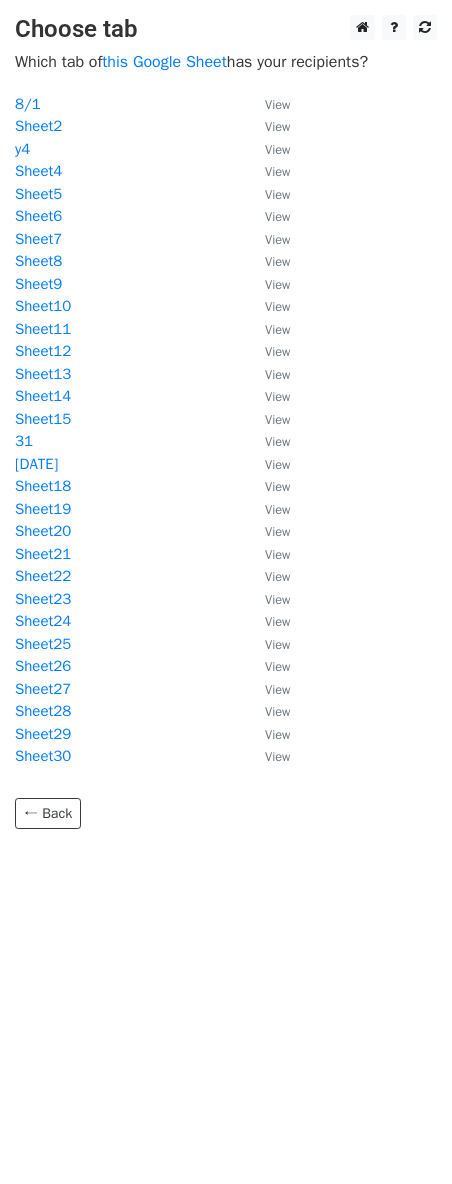 scroll, scrollTop: 0, scrollLeft: 0, axis: both 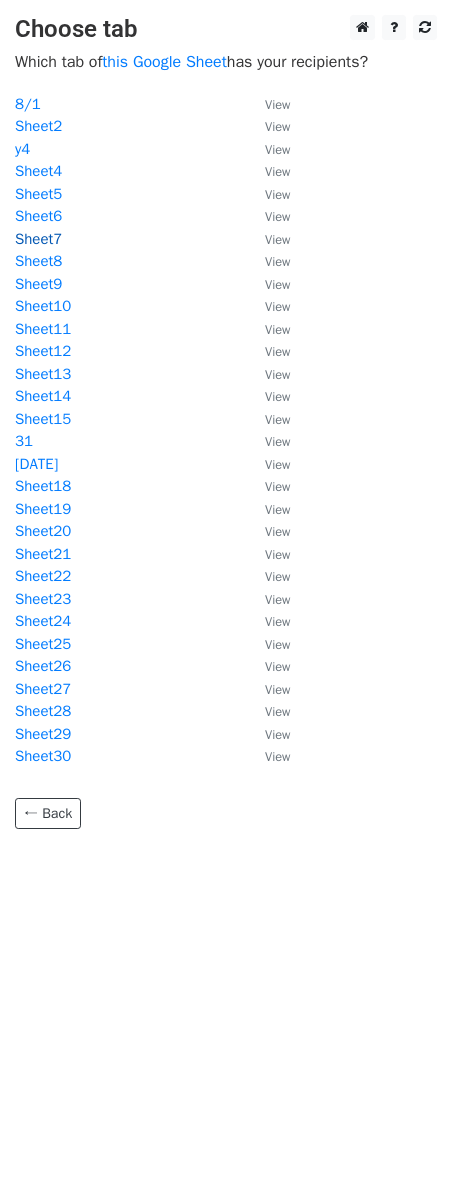 click on "Sheet7" at bounding box center [38, 239] 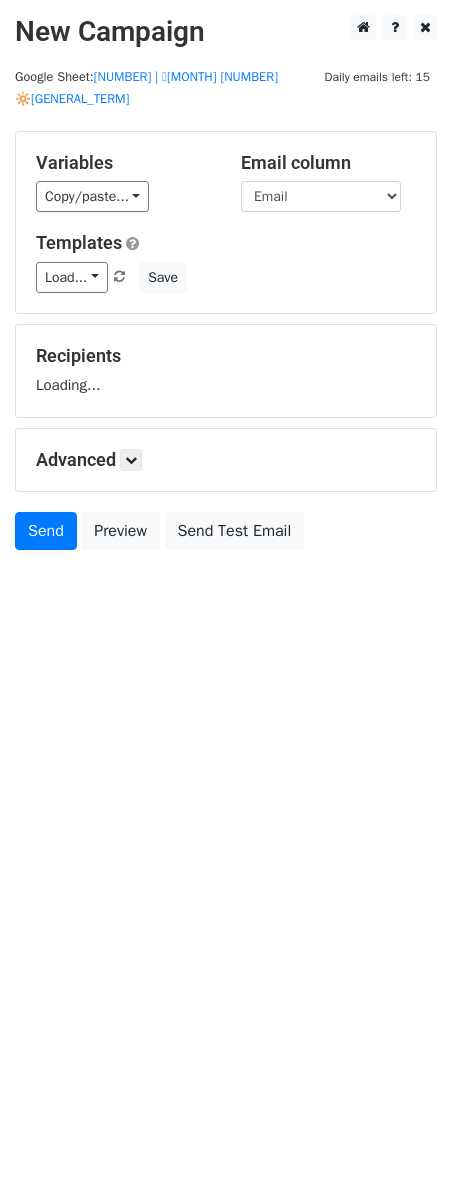 scroll, scrollTop: 0, scrollLeft: 0, axis: both 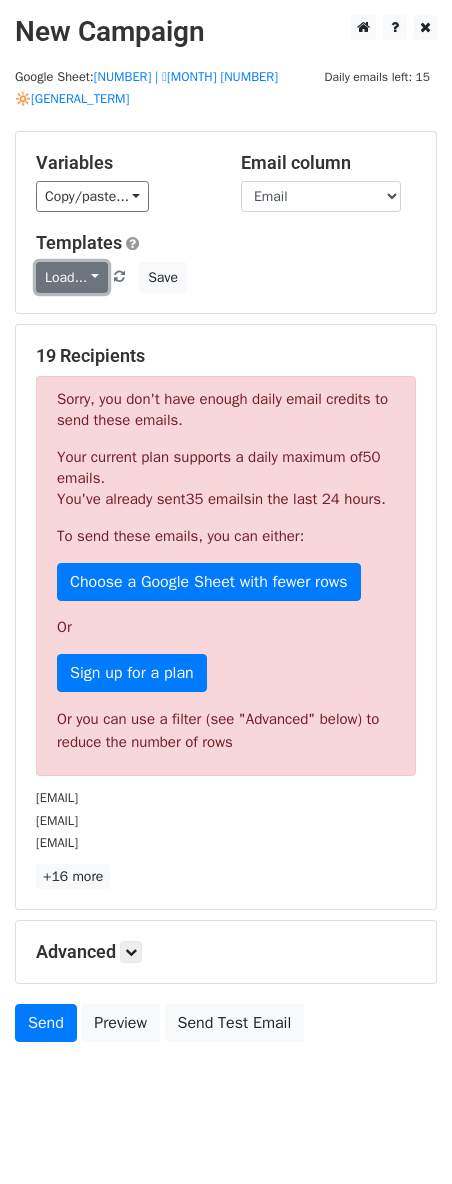 click on "Load..." at bounding box center (72, 277) 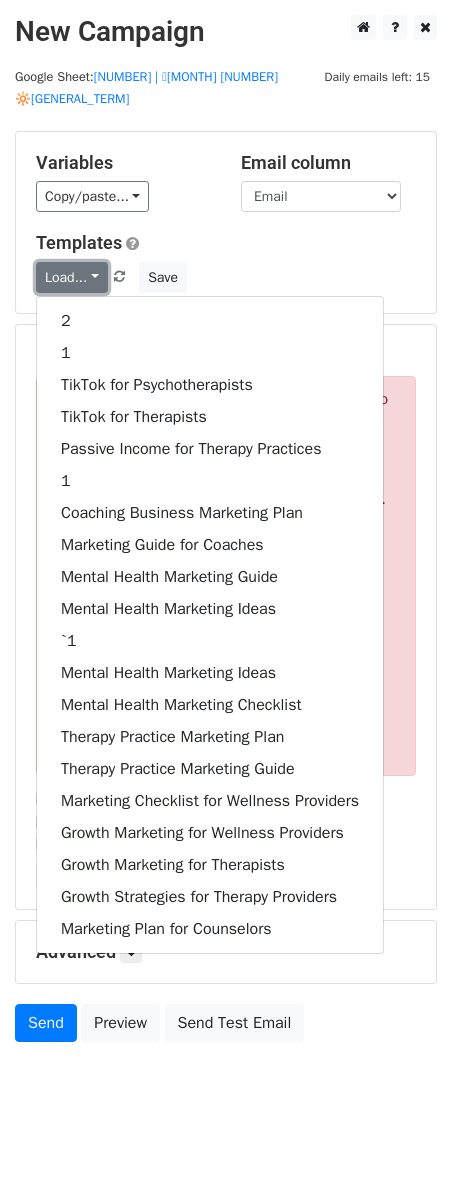 click on "Load..." at bounding box center [72, 277] 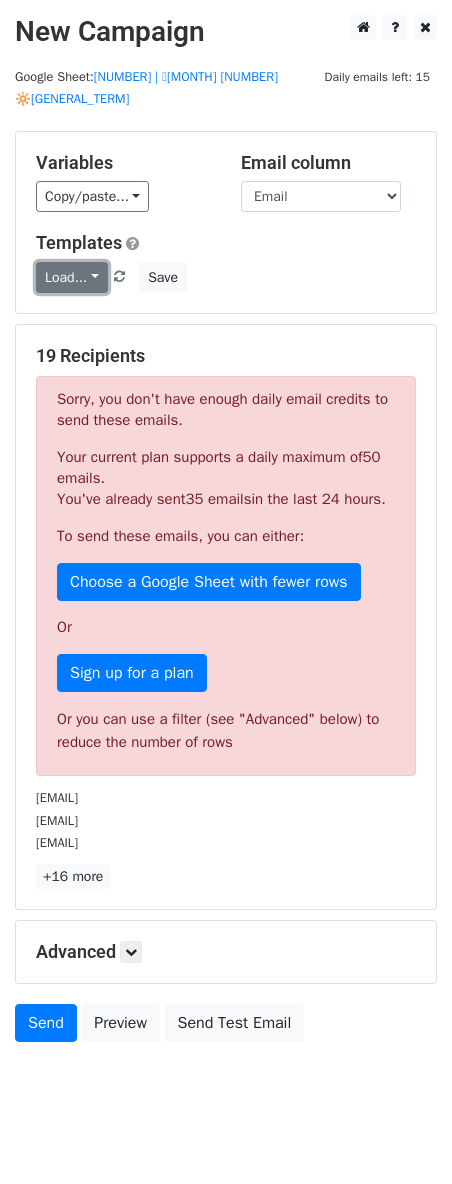 click on "Load..." at bounding box center (72, 277) 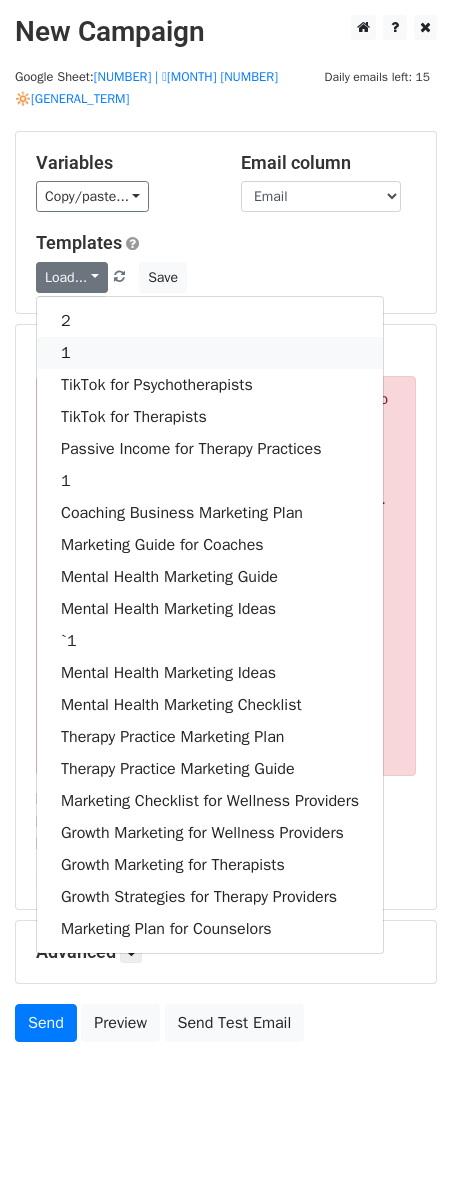 click on "1" at bounding box center (210, 353) 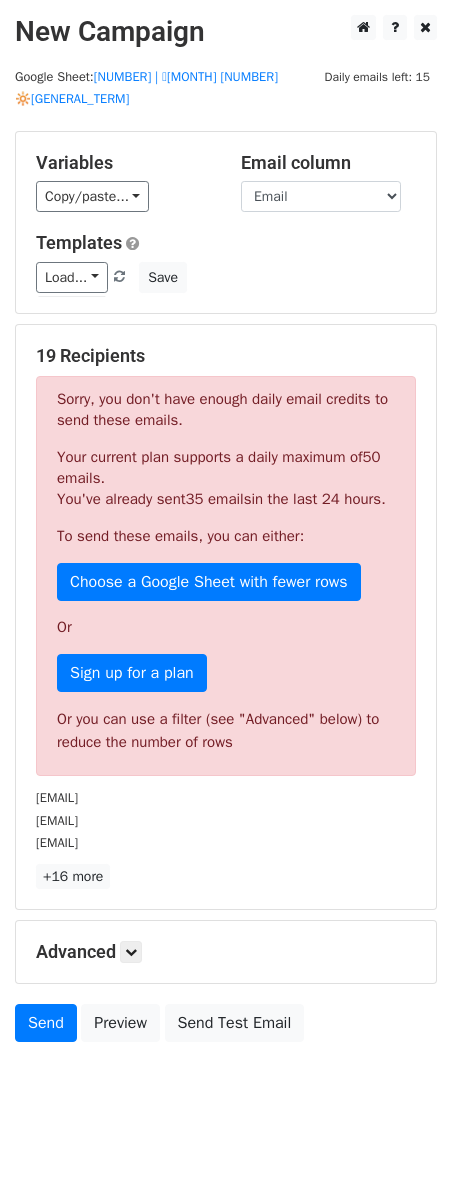 click on "Advanced
Tracking
Track Opens
UTM Codes
Track Clicks
Filters
Only include spreadsheet rows that match the following filters:
Schedule
Send now
Unsubscribe
Add unsubscribe link
Copy unsubscribe link" at bounding box center (226, 952) 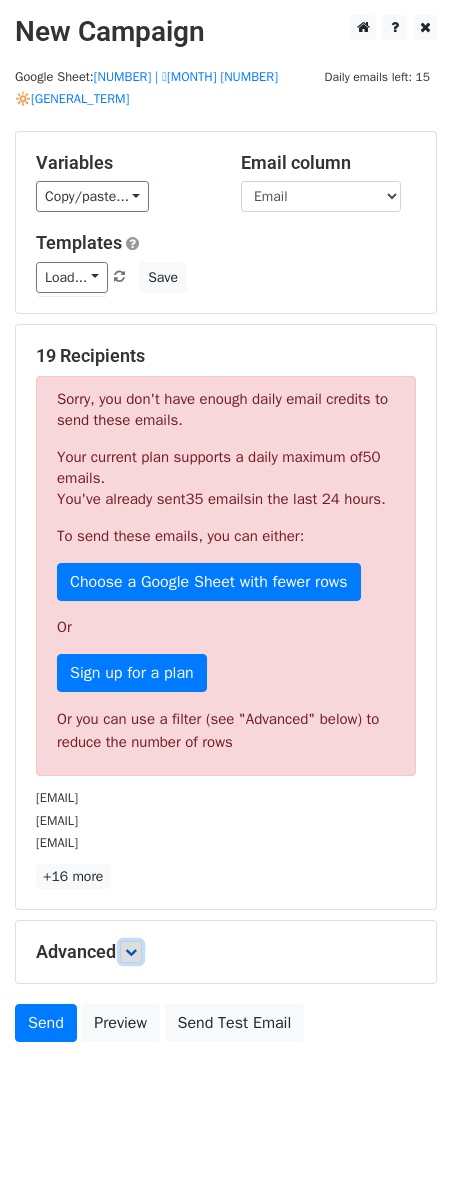 click at bounding box center [131, 952] 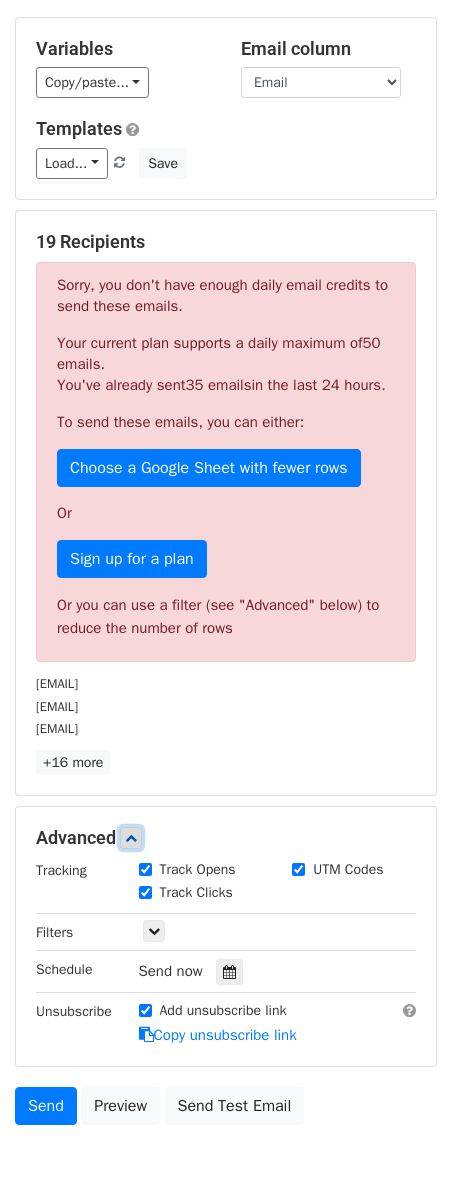 scroll, scrollTop: 222, scrollLeft: 0, axis: vertical 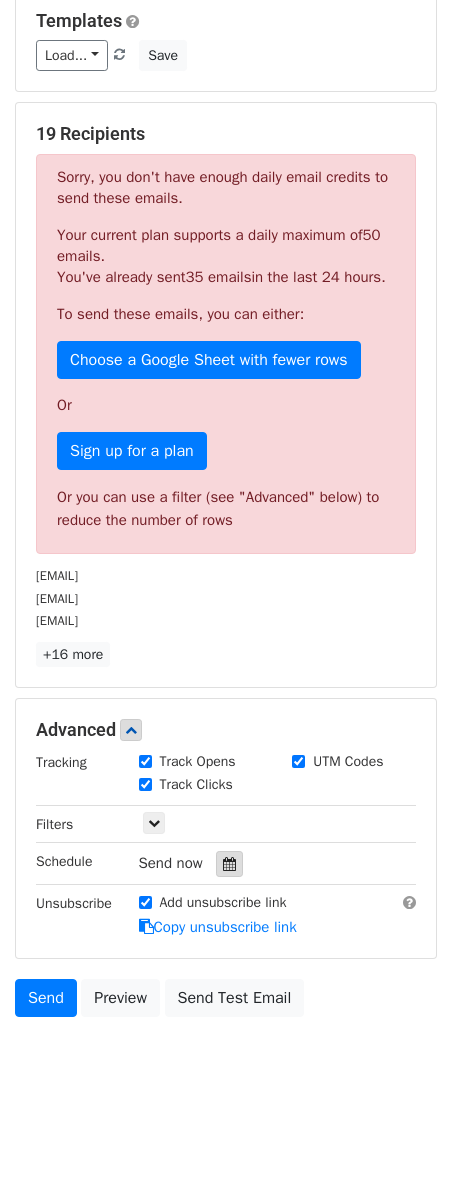 click at bounding box center [229, 864] 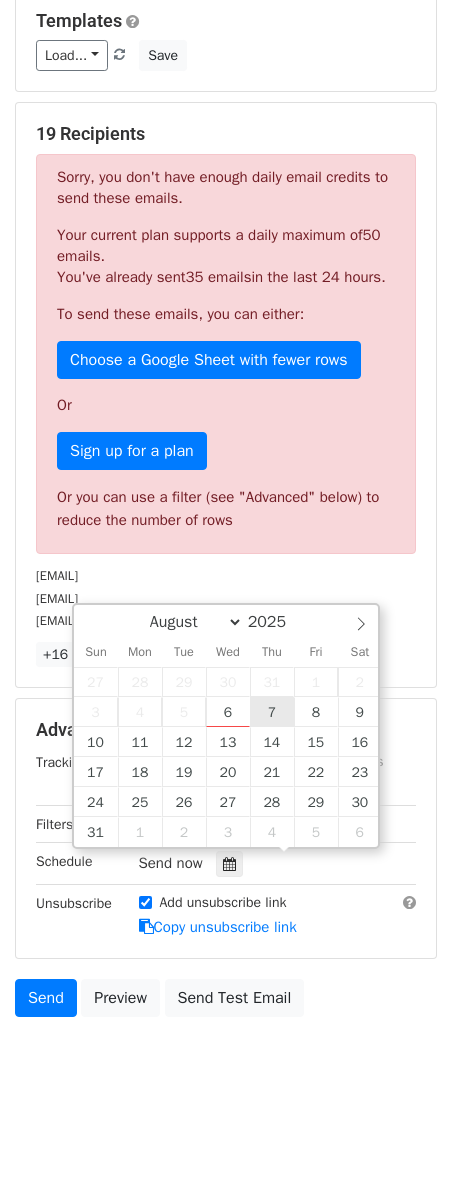 type on "2025-08-07 12:00" 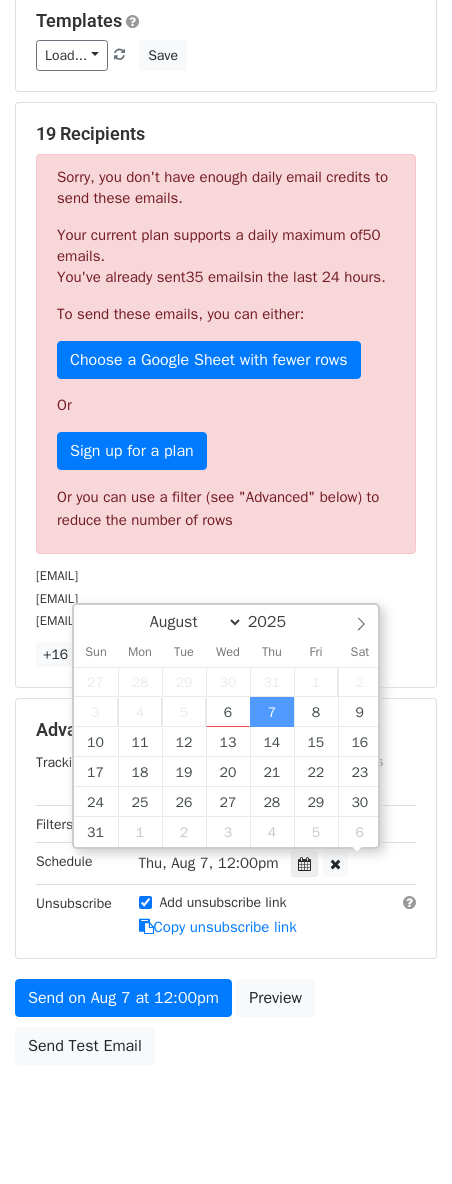 scroll, scrollTop: 1, scrollLeft: 0, axis: vertical 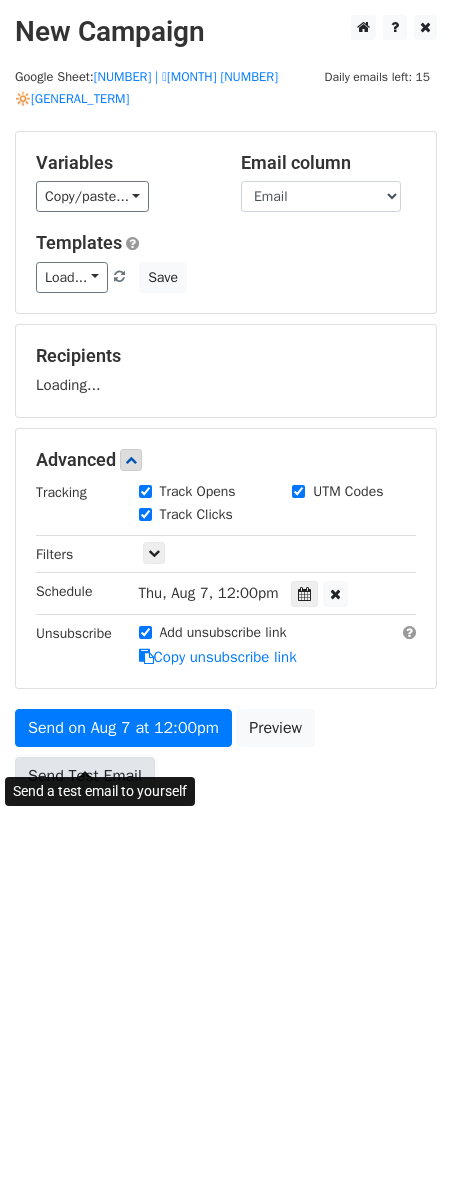 click on "Send Test Email" at bounding box center [85, 776] 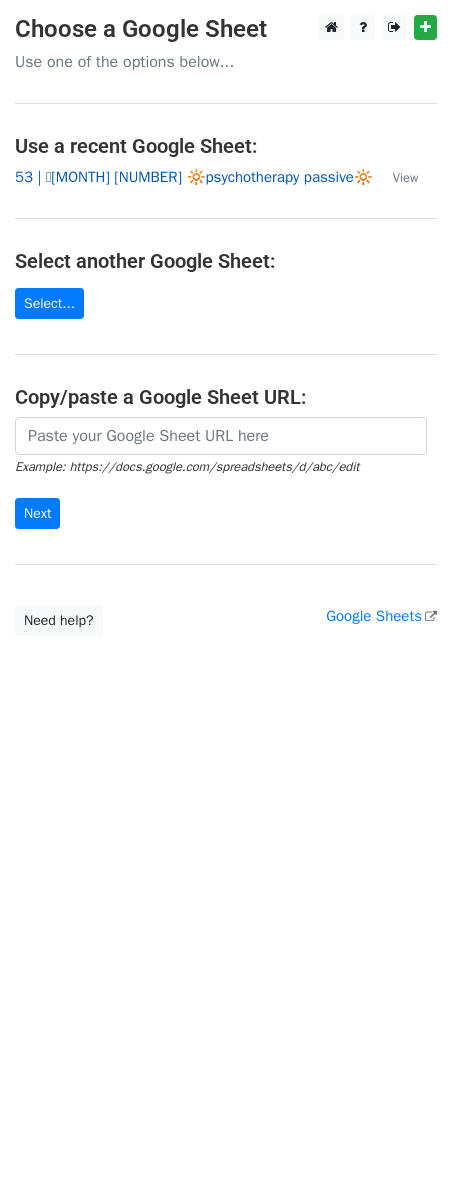 scroll, scrollTop: 0, scrollLeft: 0, axis: both 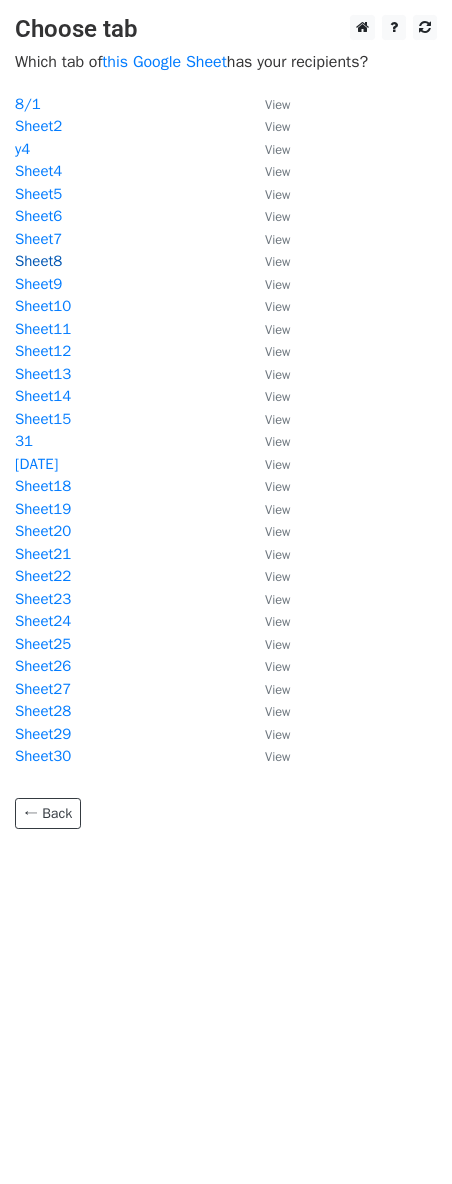 click on "Sheet8" at bounding box center [38, 261] 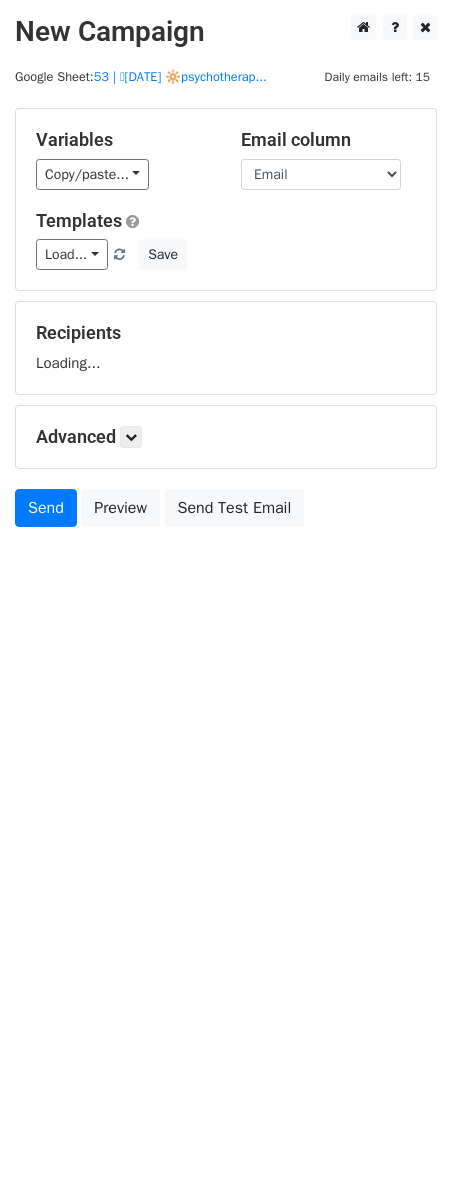 scroll, scrollTop: 0, scrollLeft: 0, axis: both 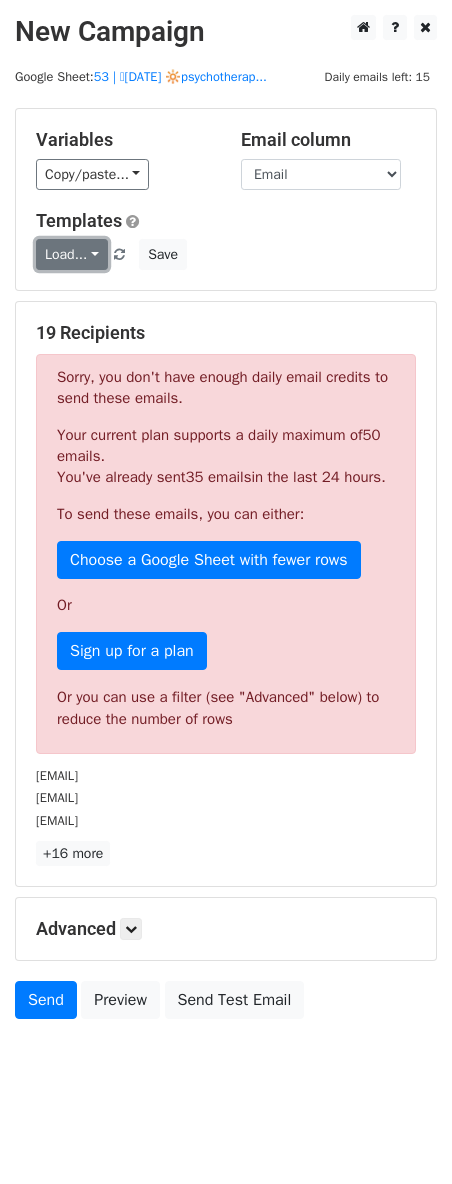 click on "Load..." at bounding box center (72, 254) 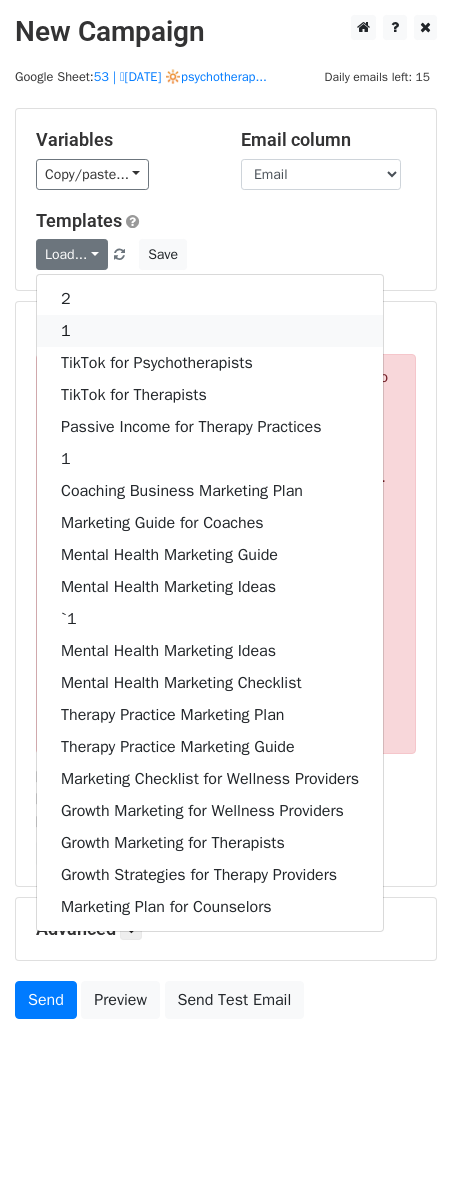click on "1" at bounding box center (210, 331) 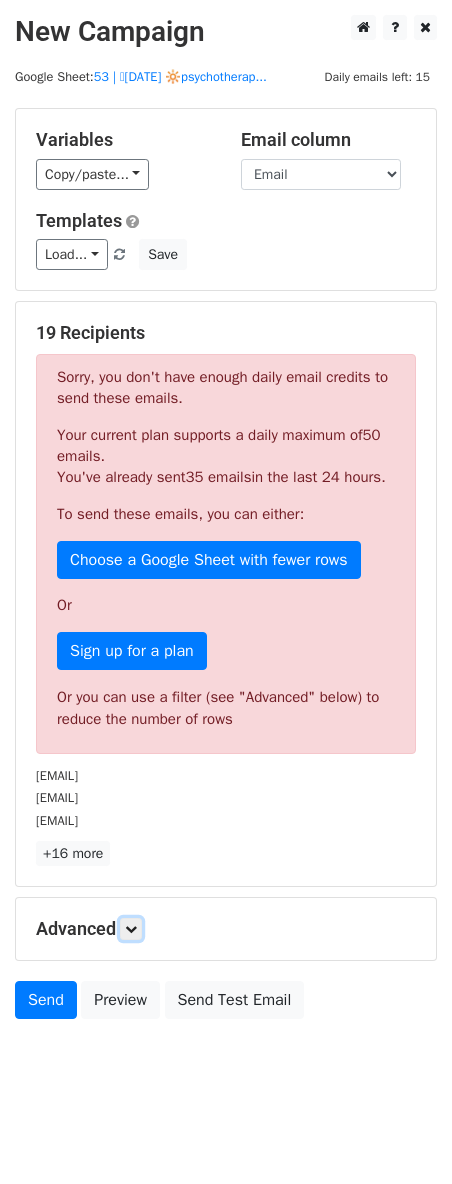 drag, startPoint x: 135, startPoint y: 948, endPoint x: 149, endPoint y: 908, distance: 42.379242 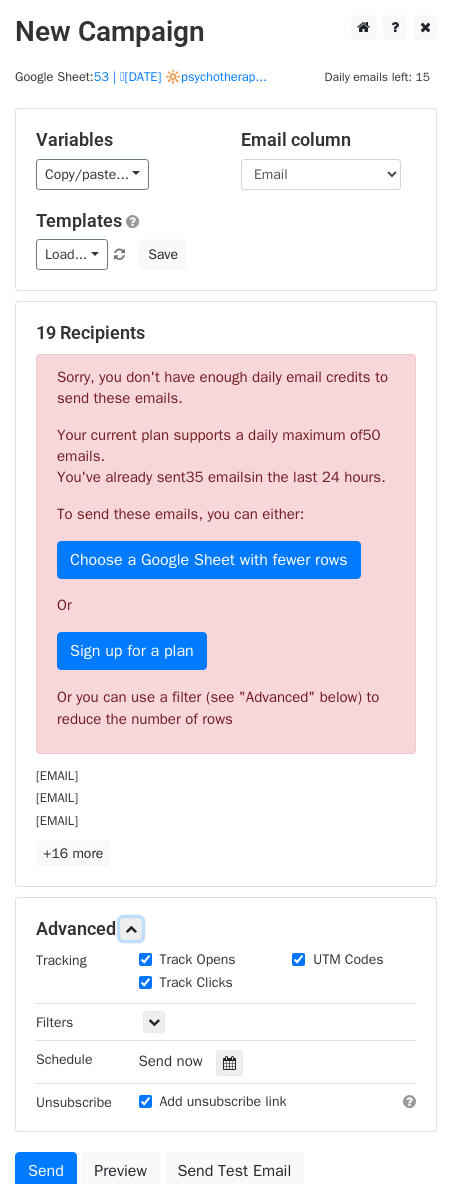 scroll, scrollTop: 222, scrollLeft: 0, axis: vertical 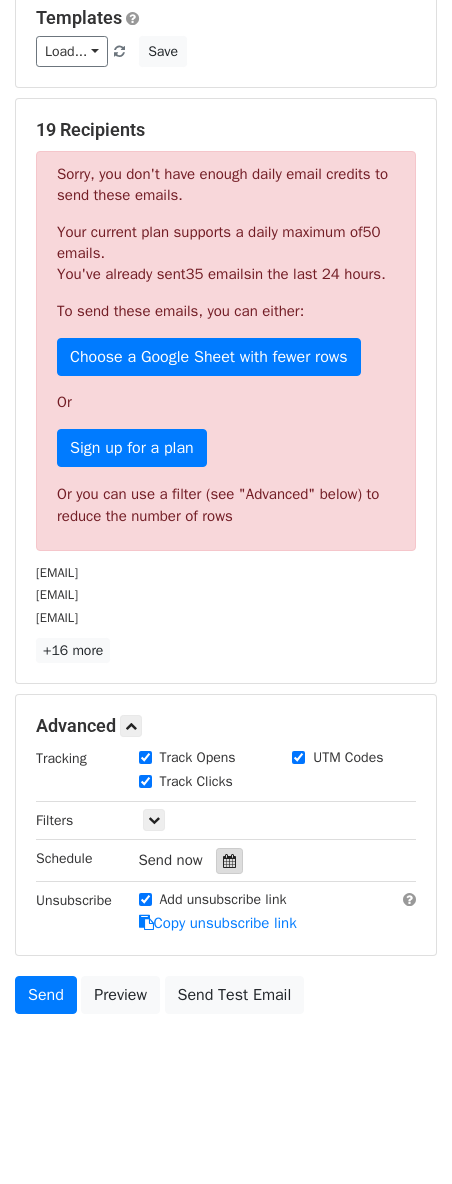 click at bounding box center [229, 861] 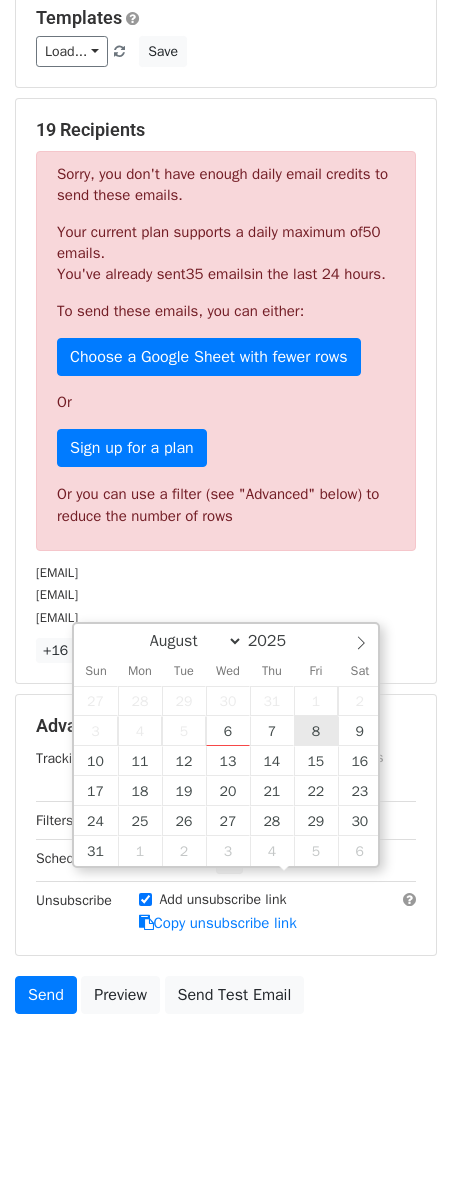 type on "2025-08-08 12:00" 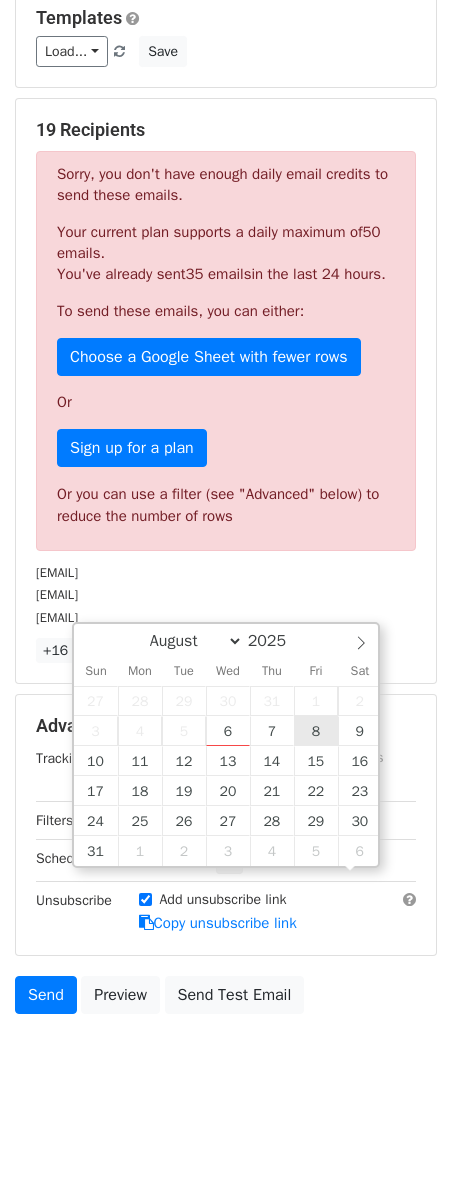 scroll, scrollTop: 1, scrollLeft: 0, axis: vertical 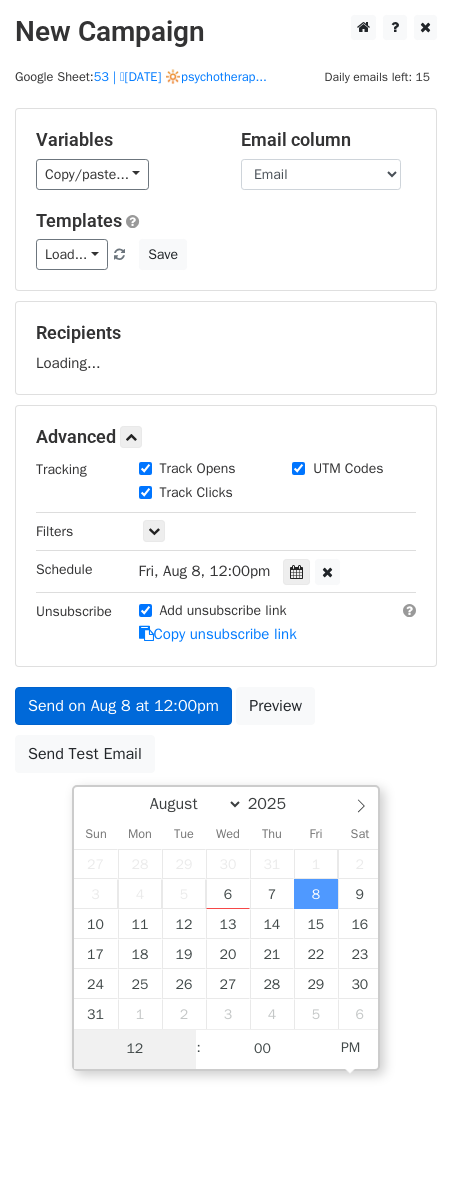 type on "2" 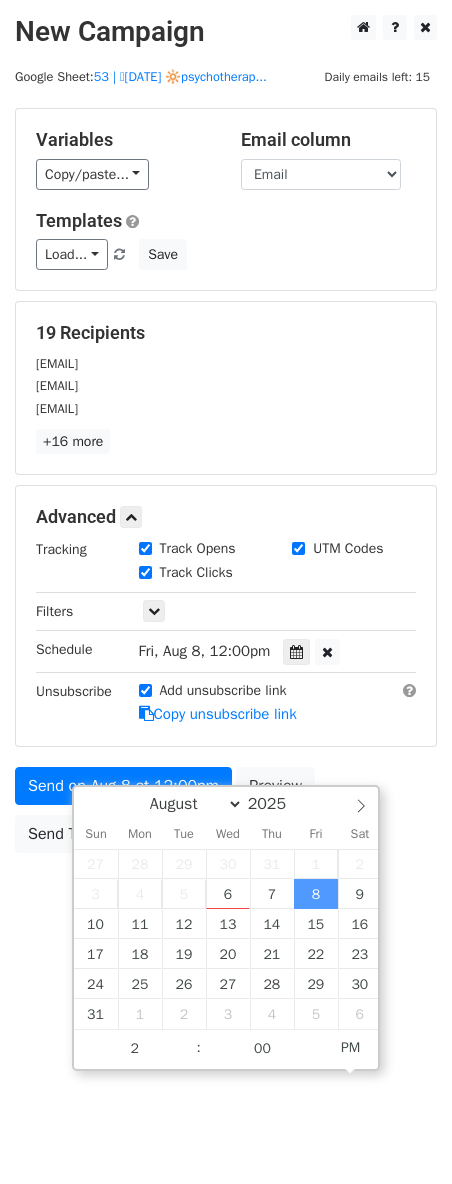 type on "2025-08-08 14:00" 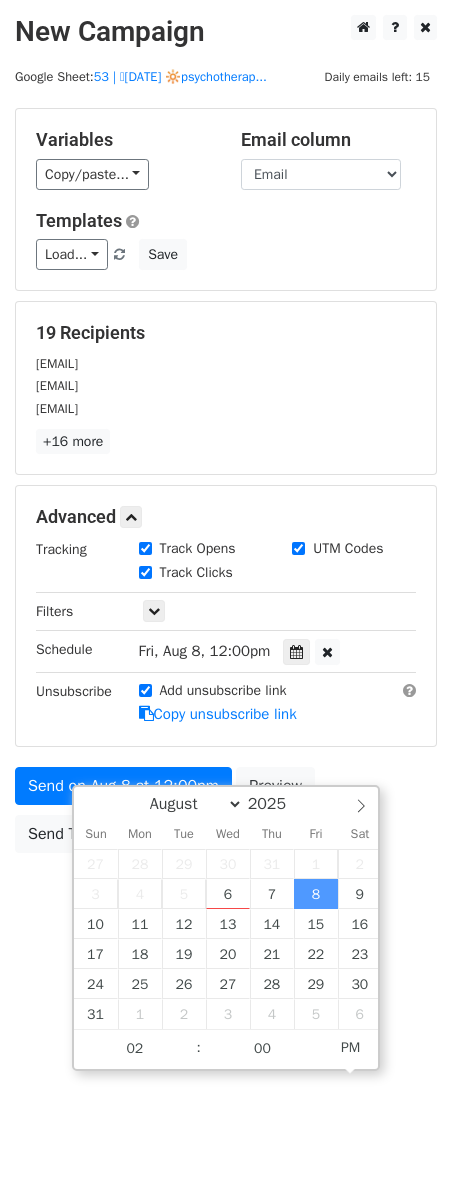 click on "New Campaign
Daily emails left: 15
Google Sheet:
53 | 🩵JULY 17 🔆psychotherap...
Variables
Copy/paste...
{{Name}}
{{Email}}
Email column
Name
Email
Templates
Load...
2
1
TikTok for Psychotherapists
TikTok for Therapists
Passive Income for Therapy Practices
1
Coaching Business Marketing Plan
Marketing Guide for Coaches
Mental Health Marketing Guide
Mental Health Marketing Ideas
`1
Mental Health Marketing Ideas
Mental Health Marketing Checklist
Therapy Practice Marketing Plan
Therapy Practice Marketing Guide
Marketing Checklist for Wellness Providers
Growth Marketing for Wellness Providers
Growth Marketing for Therapists
Growth Strategies for Therapy Providers
Marketing Plan for Counselors
Save
19 Recipients
amanda@dbtmaryland.com
amandamurraycctp@gmail.com
attachedthebook@gmail.com
+16 more" at bounding box center [226, 592] 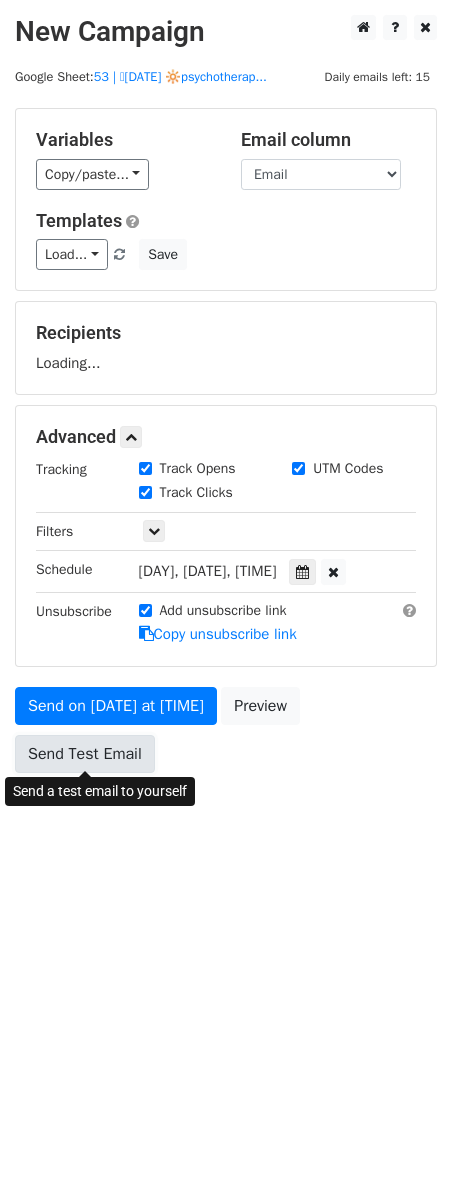 click on "Send Test Email" at bounding box center (85, 754) 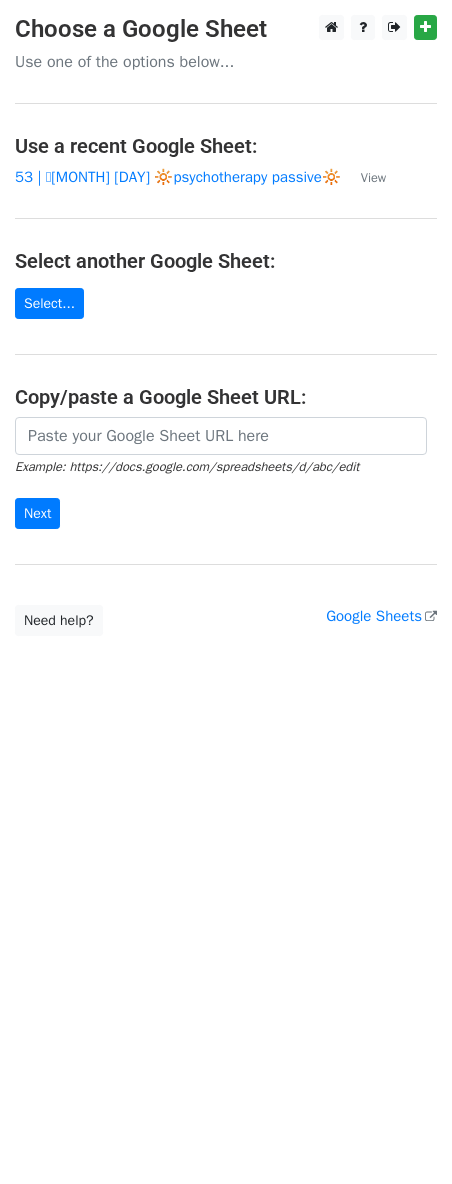 scroll, scrollTop: 0, scrollLeft: 0, axis: both 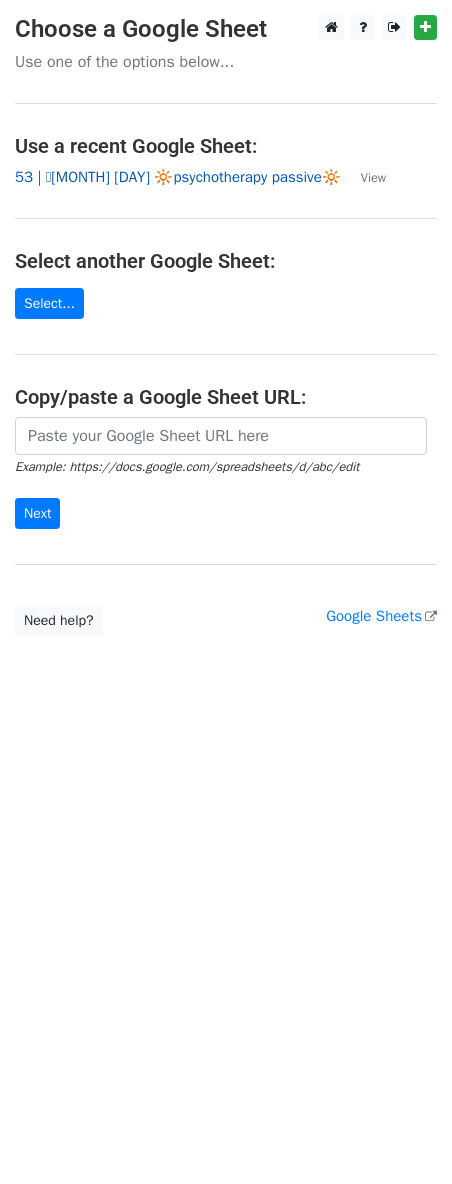 click on "53 | 🩵[MONTH] [DAY] 🔆psychotherapy passive🔆" at bounding box center (178, 177) 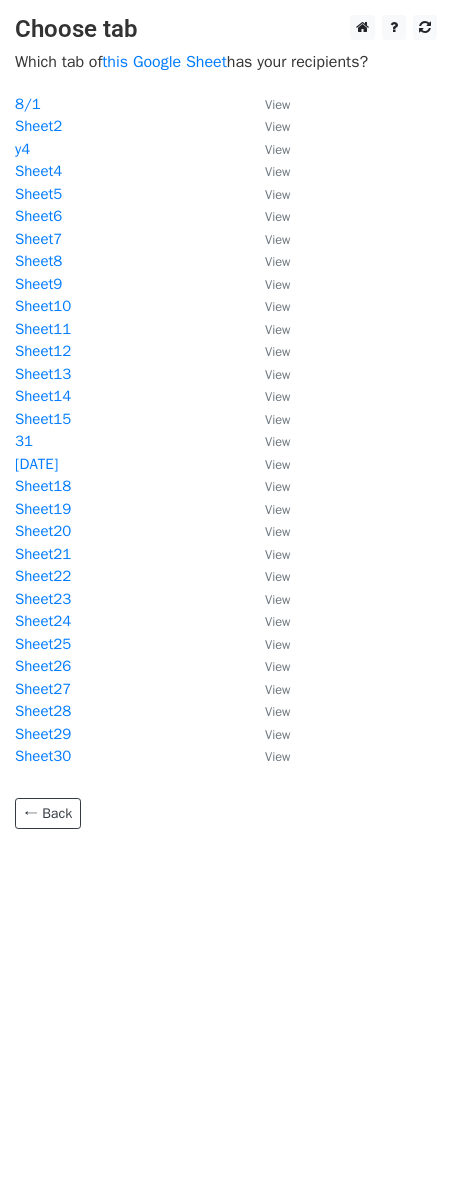 scroll, scrollTop: 0, scrollLeft: 0, axis: both 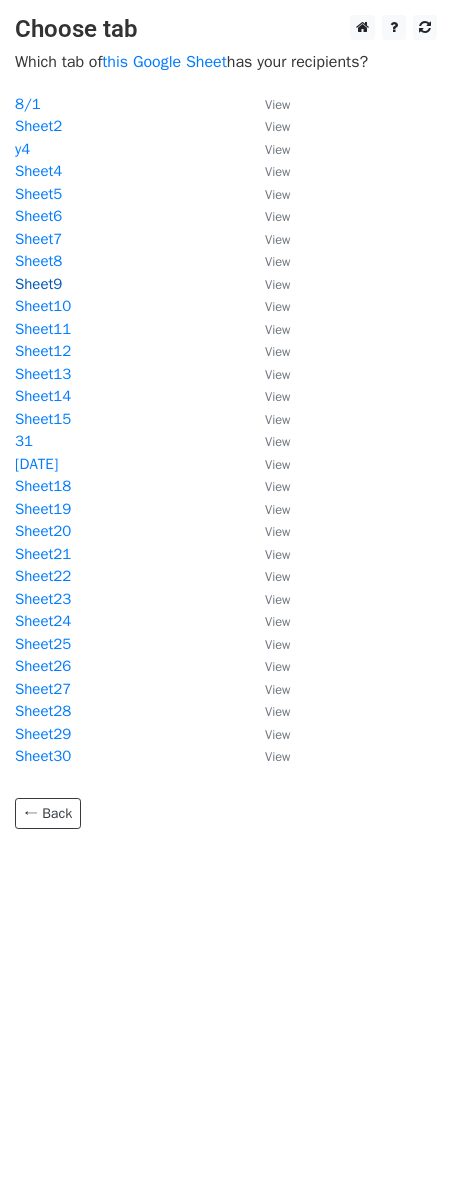 click on "Sheet9" at bounding box center (38, 284) 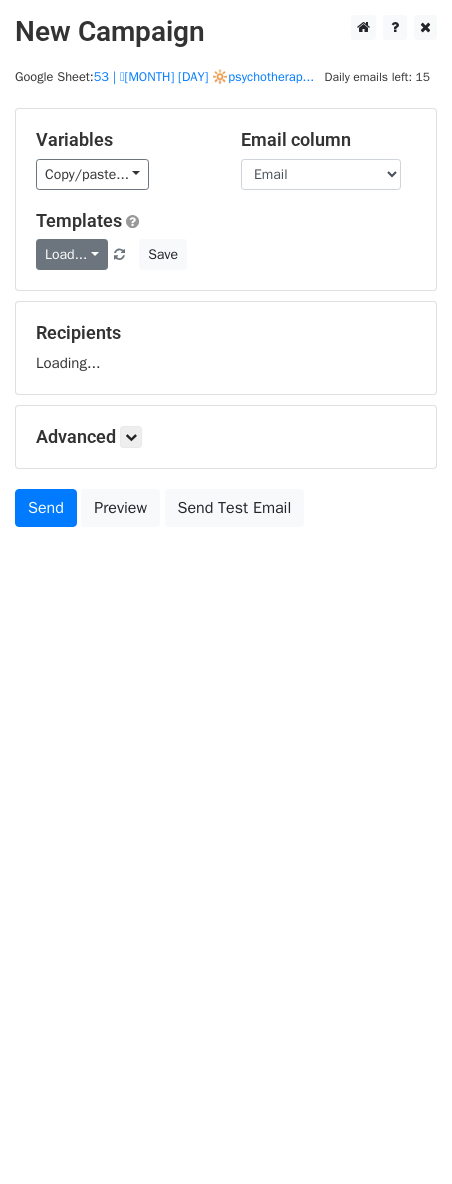 scroll, scrollTop: 0, scrollLeft: 0, axis: both 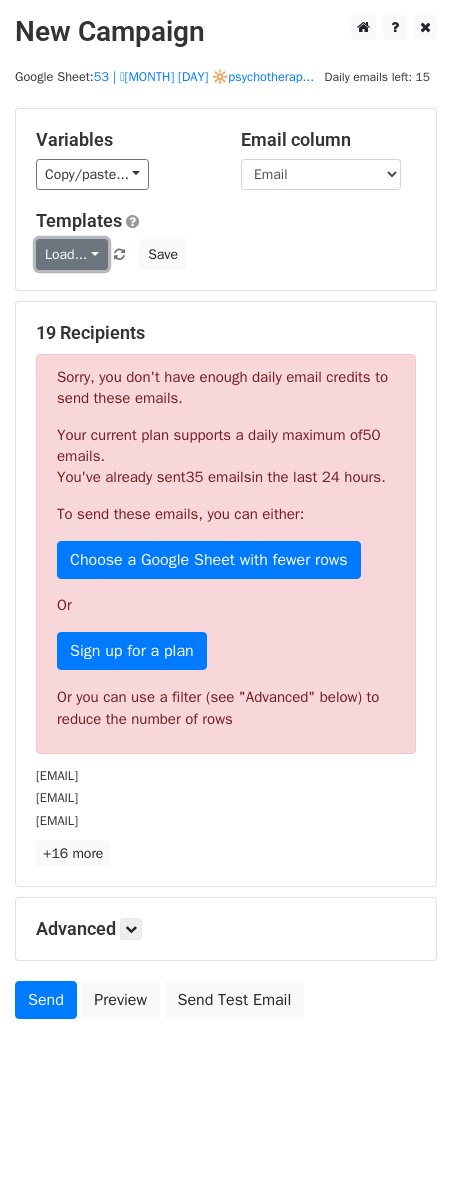 click on "Load..." at bounding box center (72, 254) 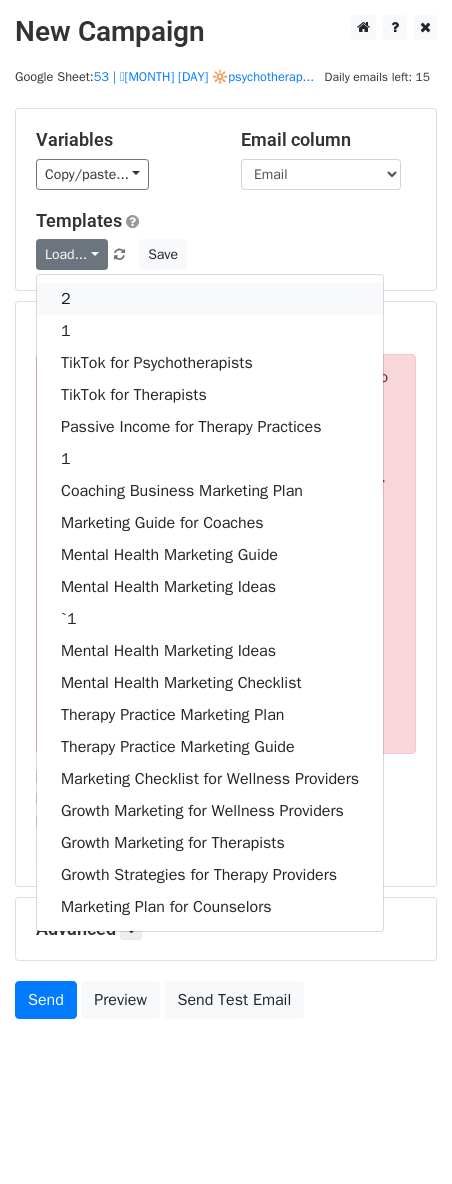 click on "2" at bounding box center [210, 299] 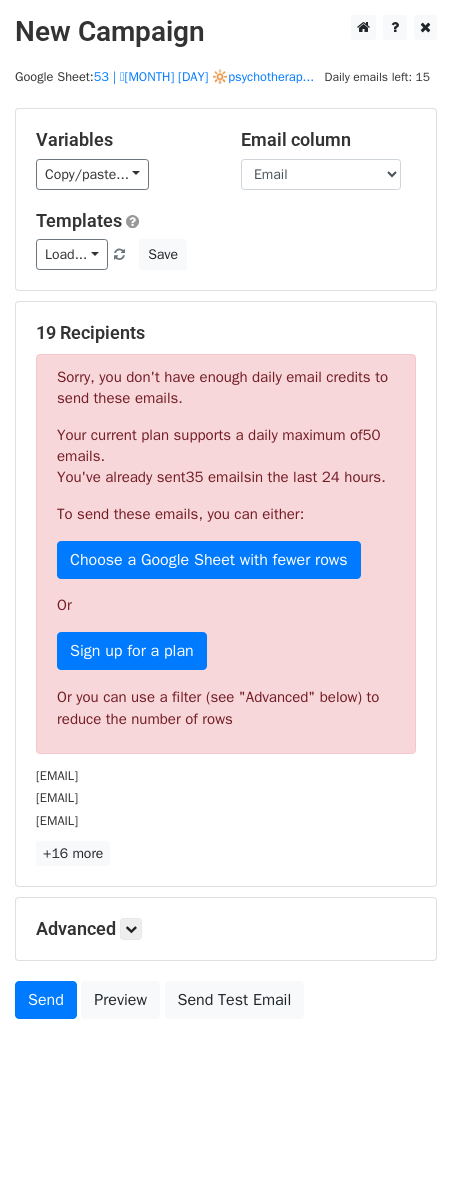 scroll, scrollTop: 26, scrollLeft: 0, axis: vertical 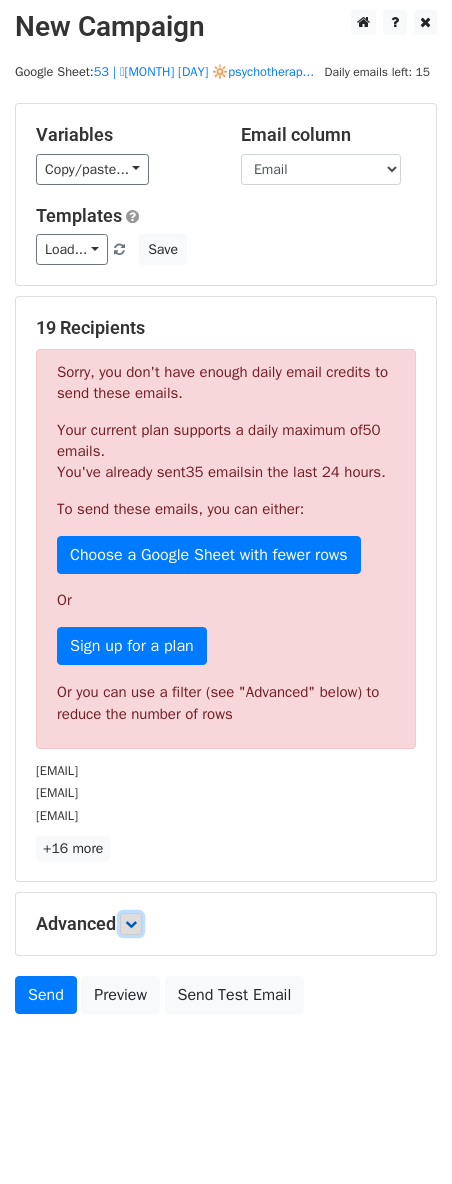 click at bounding box center [131, 924] 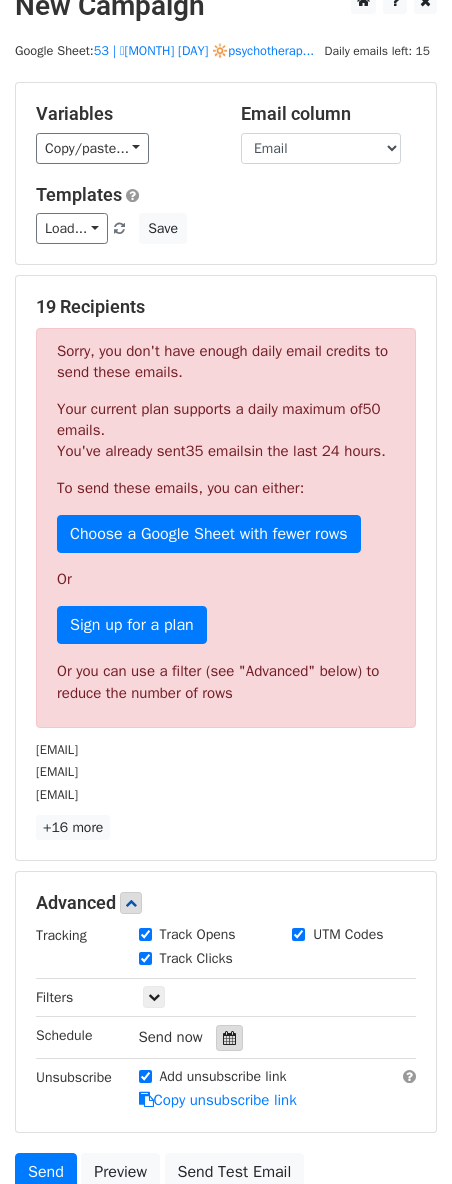 click at bounding box center (229, 1038) 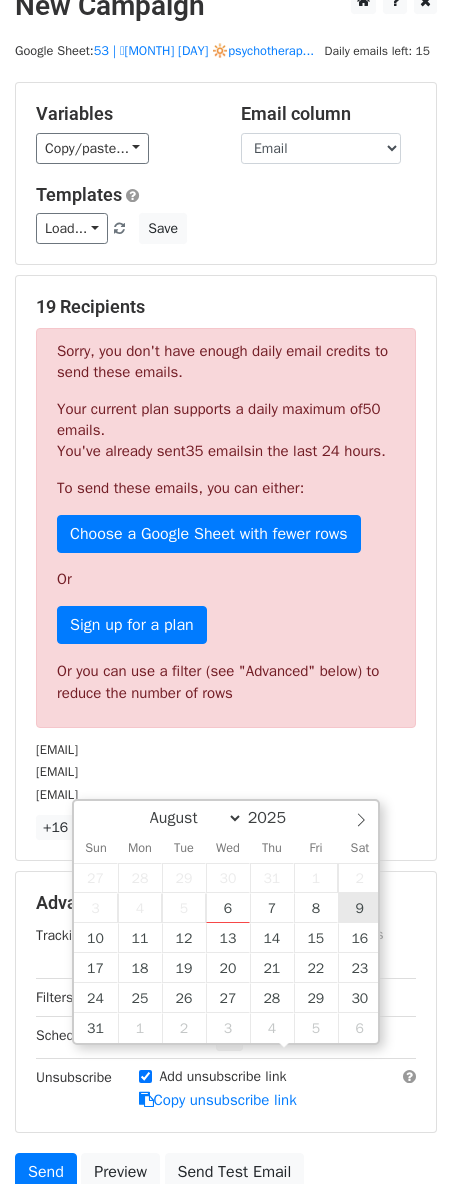 type on "2025-08-09 12:00" 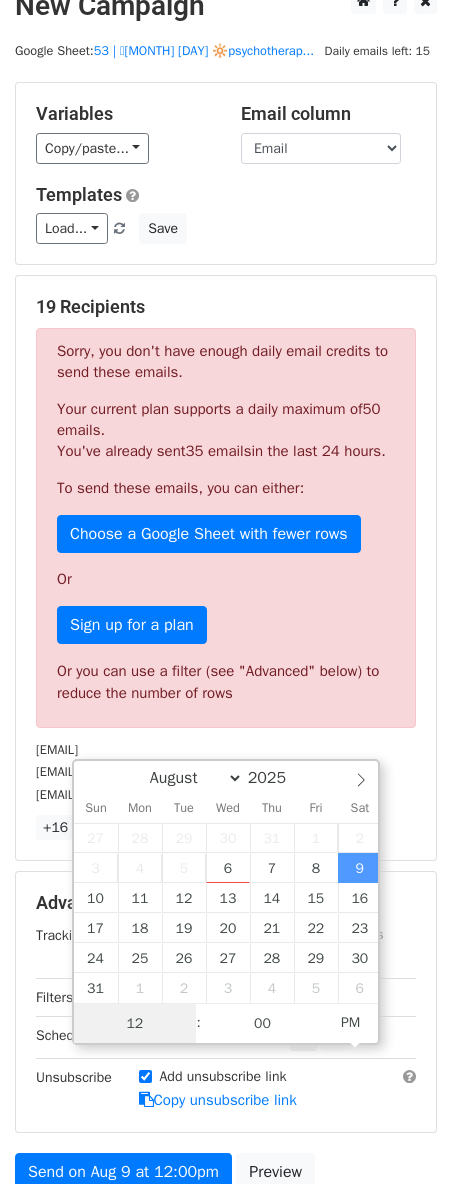 scroll, scrollTop: 0, scrollLeft: 0, axis: both 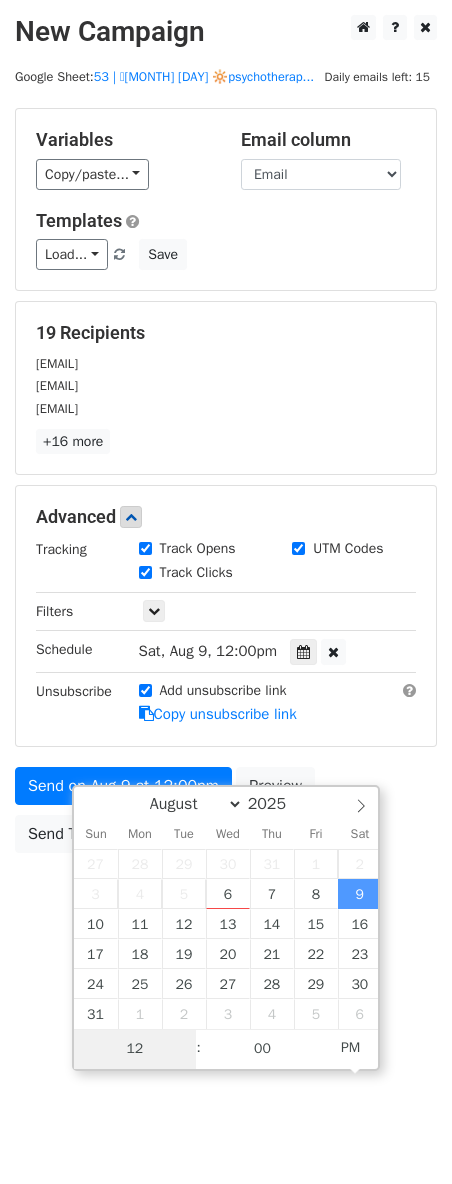 type on "3" 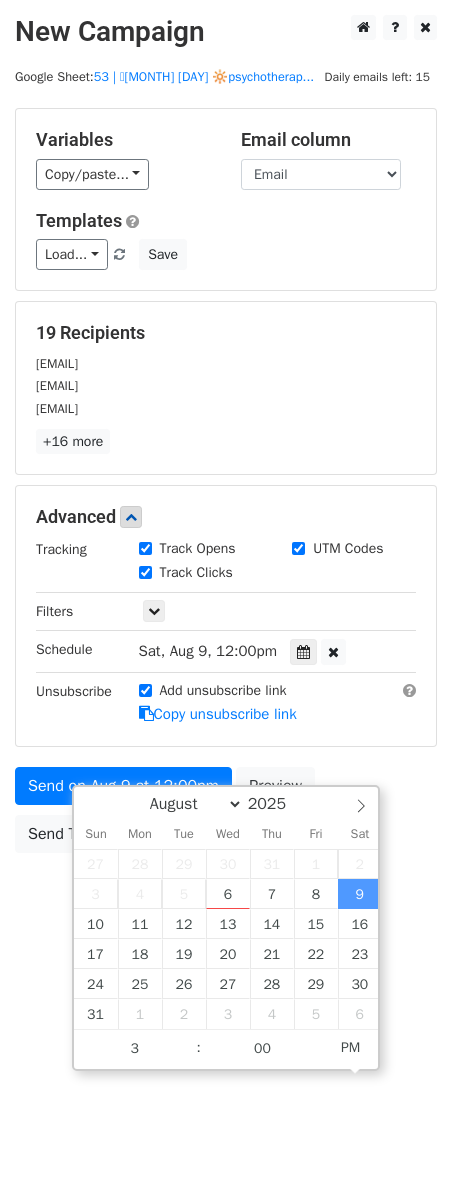 type on "2025-08-09 15:00" 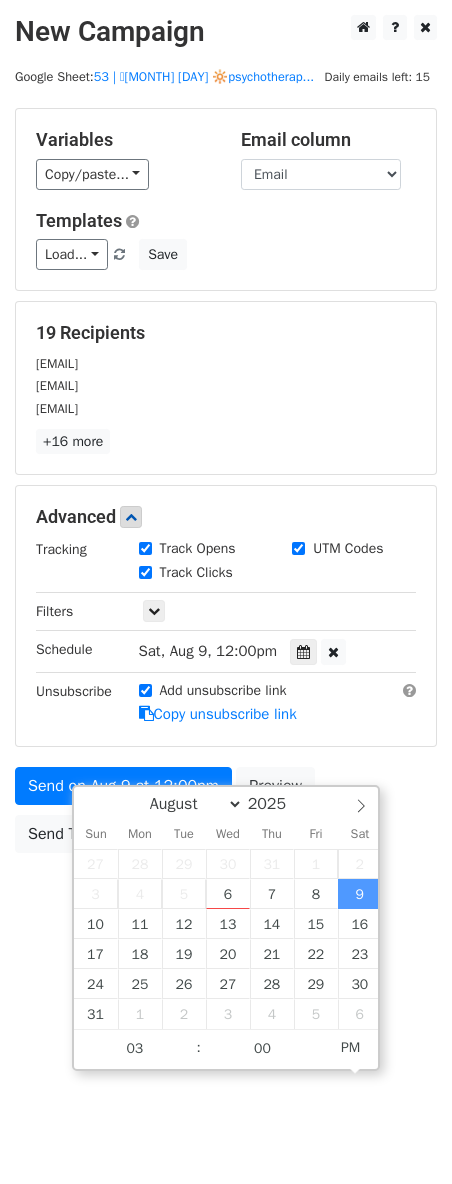 click on "New Campaign
Daily emails left: 15
Google Sheet:
53 | 🩵JULY 17 🔆psychotherap...
Variables
Copy/paste...
{{Name}}
{{Email}}
Email column
Name
Email
Templates
Load...
2
1
TikTok for Psychotherapists
TikTok for Therapists
Passive Income for Therapy Practices
1
Coaching Business Marketing Plan
Marketing Guide for Coaches
Mental Health Marketing Guide
Mental Health Marketing Ideas
`1
Mental Health Marketing Ideas
Mental Health Marketing Checklist
Therapy Practice Marketing Plan
Therapy Practice Marketing Guide
Marketing Checklist for Wellness Providers
Growth Marketing for Wellness Providers
Growth Marketing for Therapists
Growth Strategies for Therapy Providers
Marketing Plan for Counselors
Save
19 Recipients
secrettalk.andrea@gmail.com
andrea.themipfoundation@gmail.com
andrearosetherapy@gmail.com" at bounding box center [226, 592] 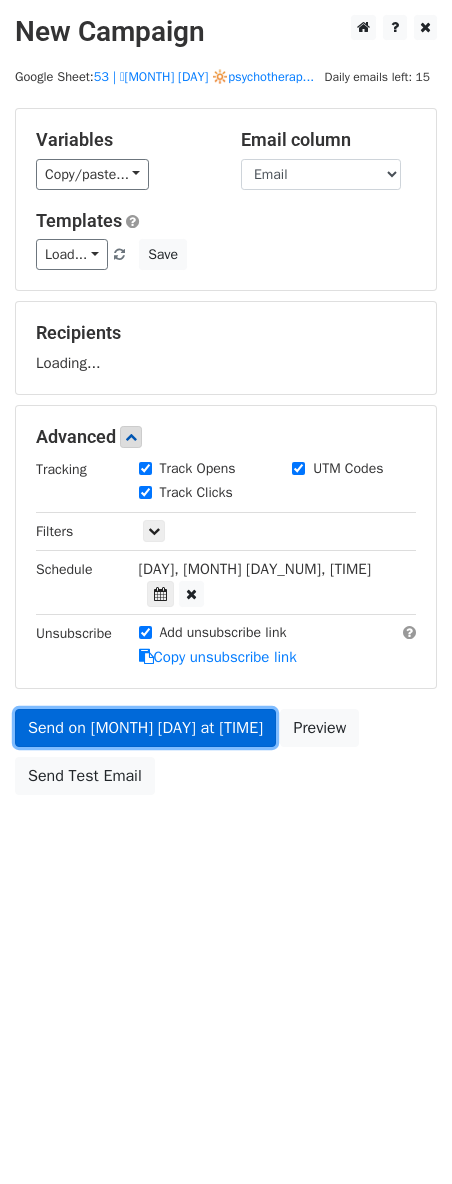 click on "Send on Aug 9 at 3:00pm" at bounding box center [145, 728] 